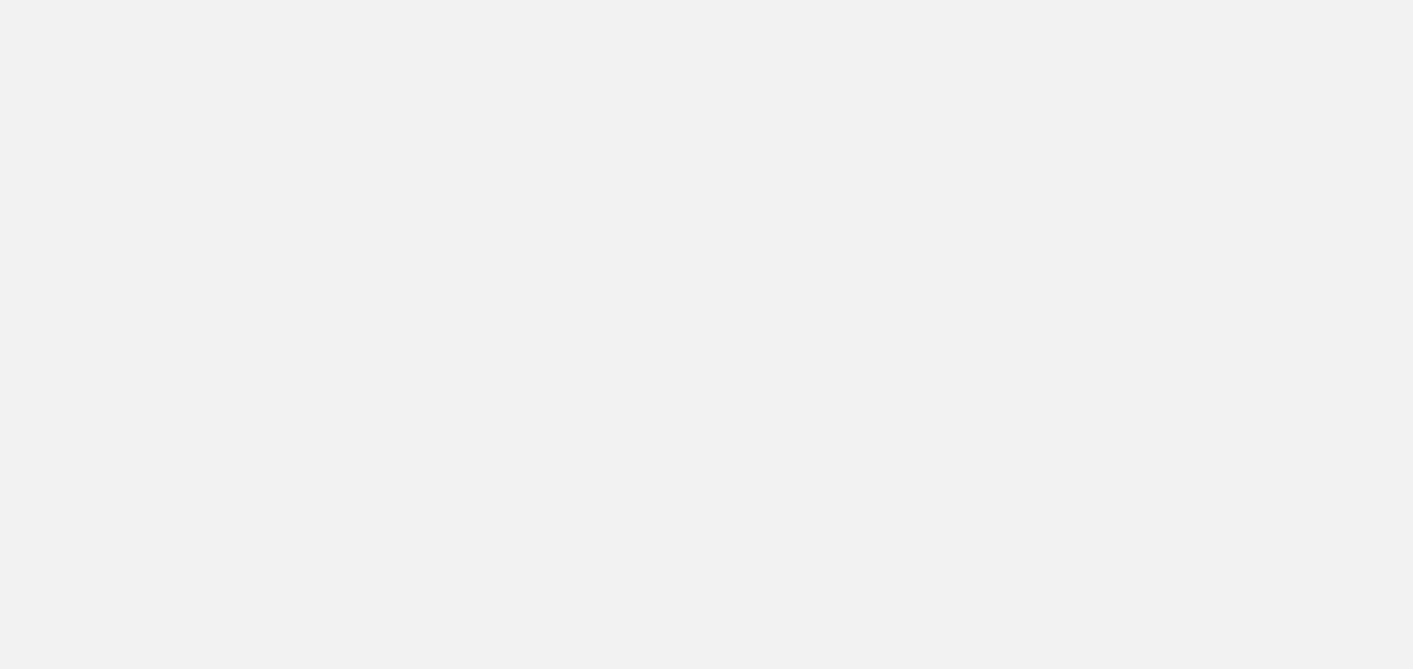 scroll, scrollTop: 0, scrollLeft: 0, axis: both 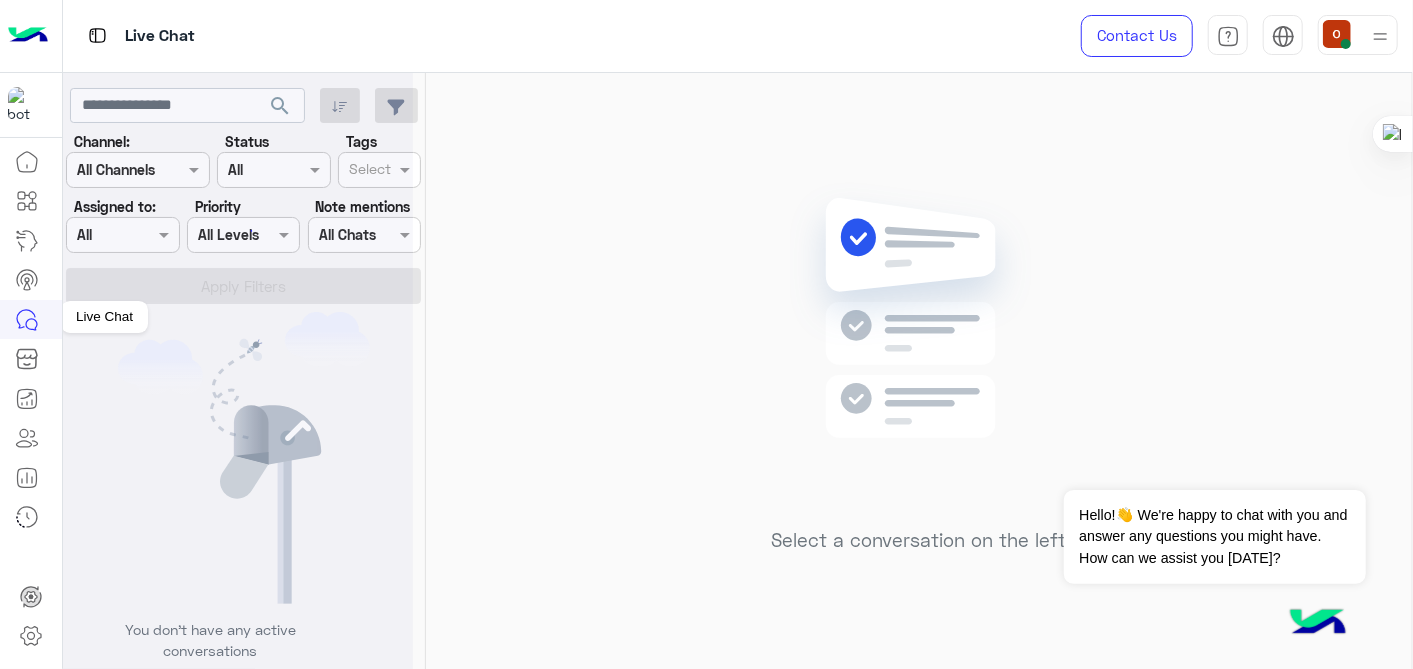 click 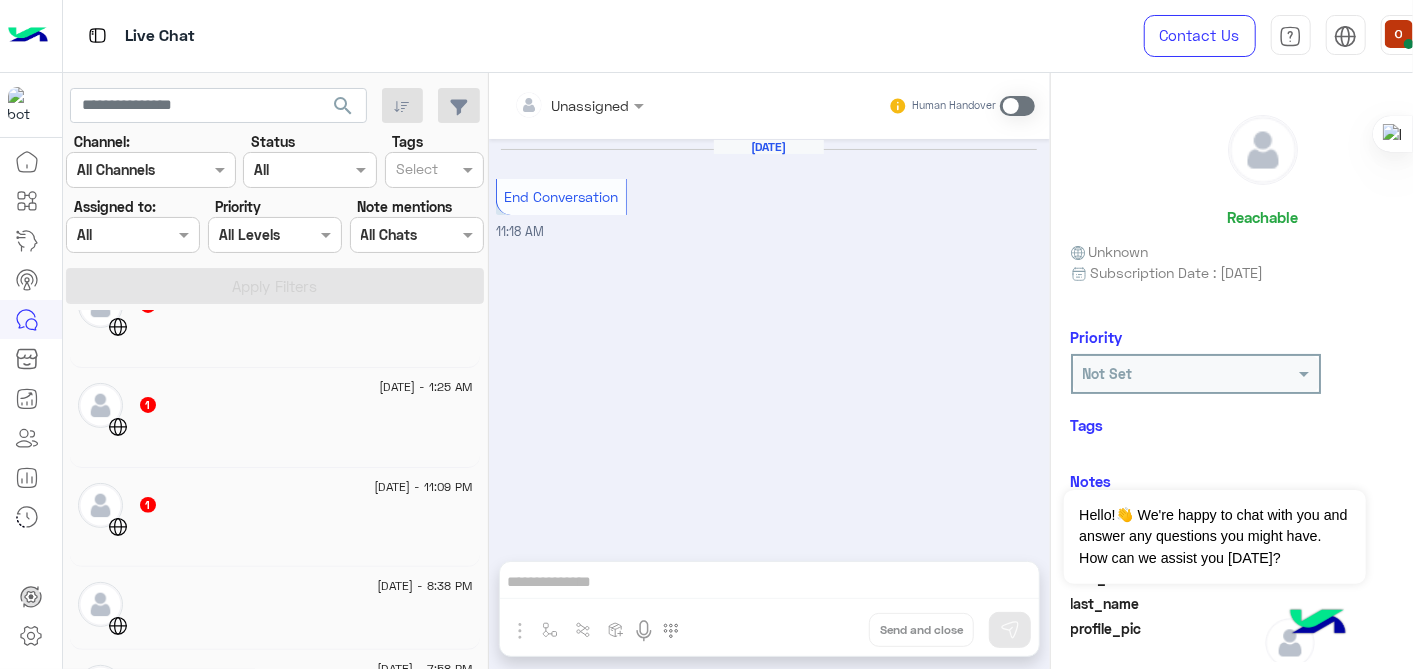 scroll, scrollTop: 329, scrollLeft: 0, axis: vertical 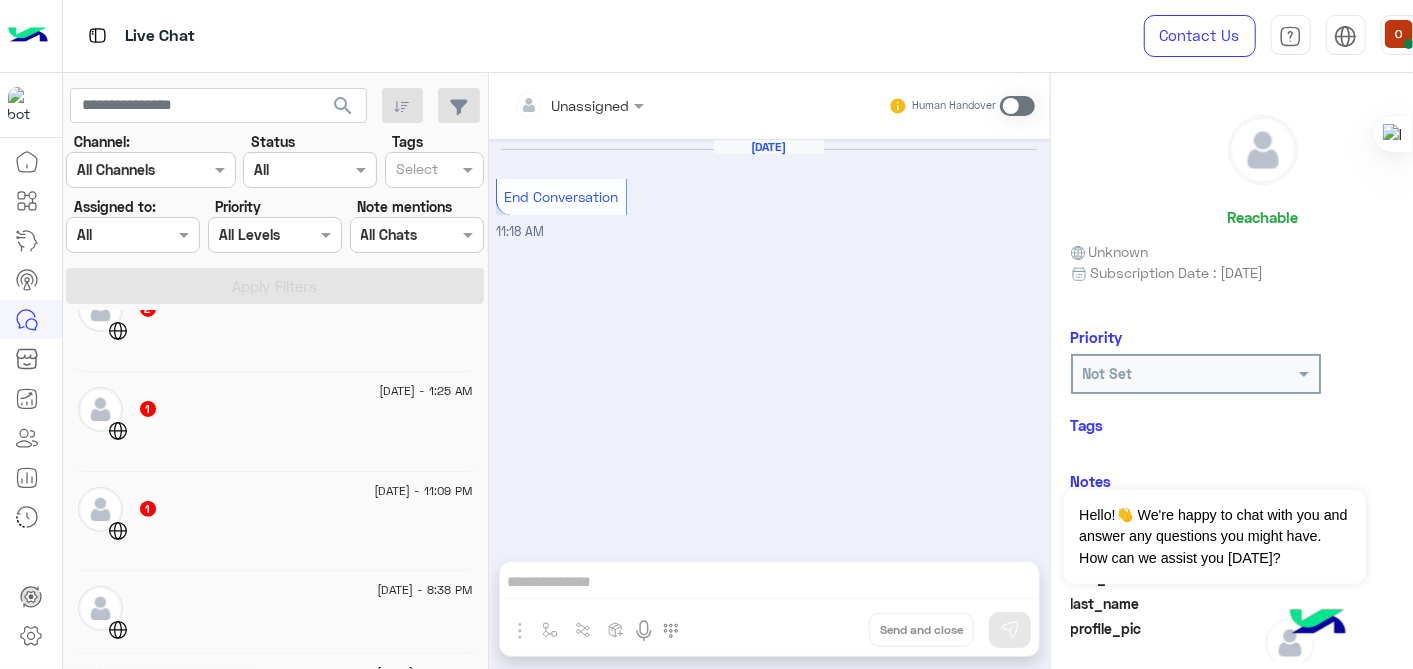 click 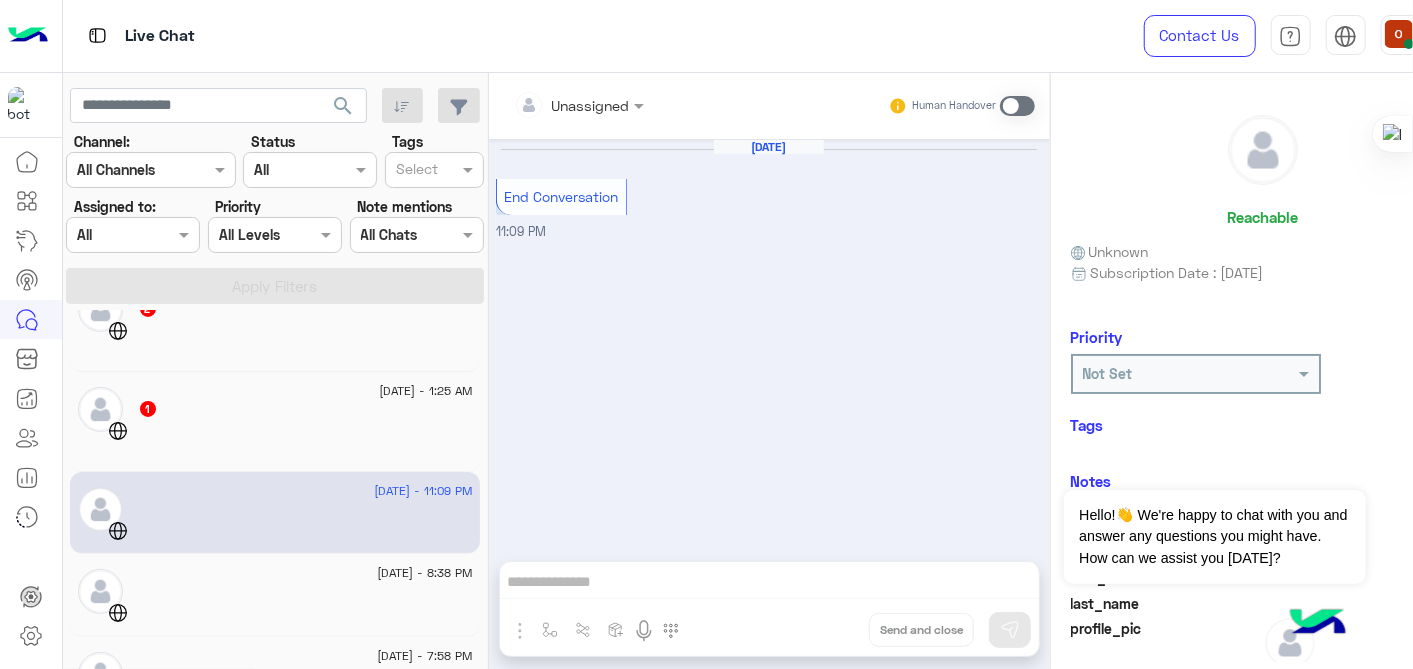 click on "1" 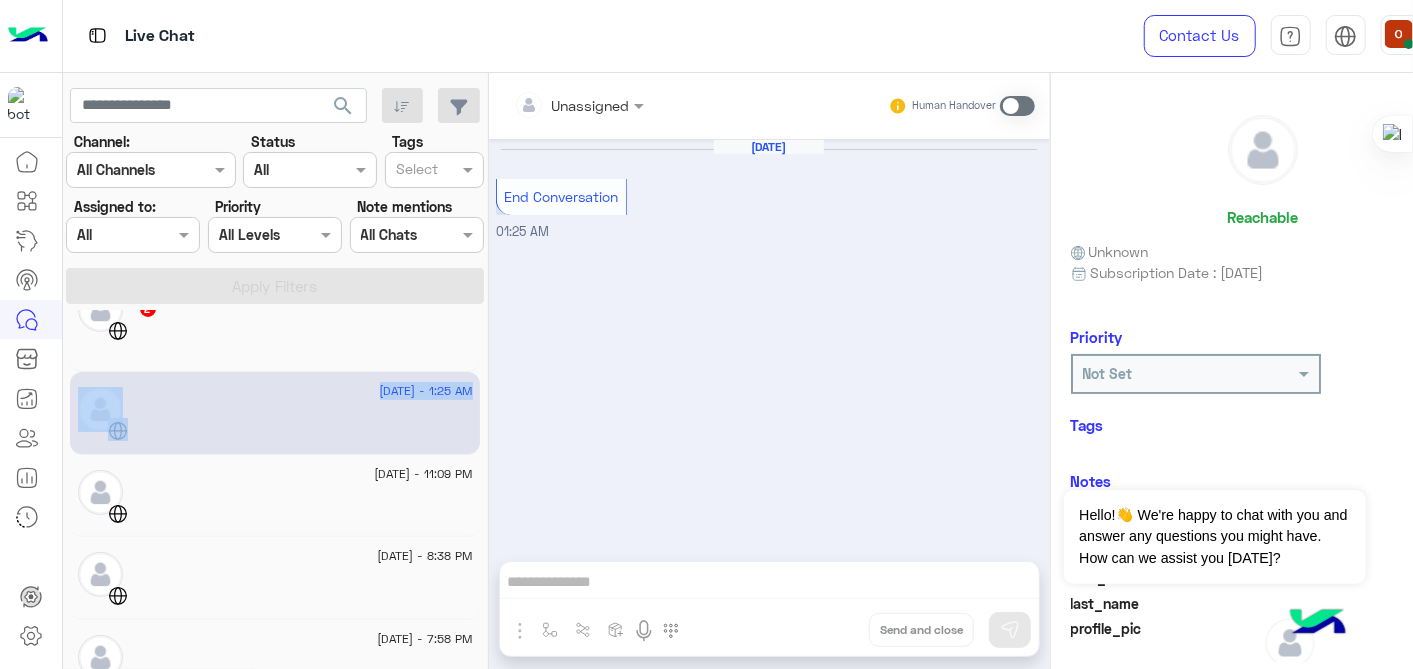 drag, startPoint x: 468, startPoint y: 396, endPoint x: 468, endPoint y: 365, distance: 31 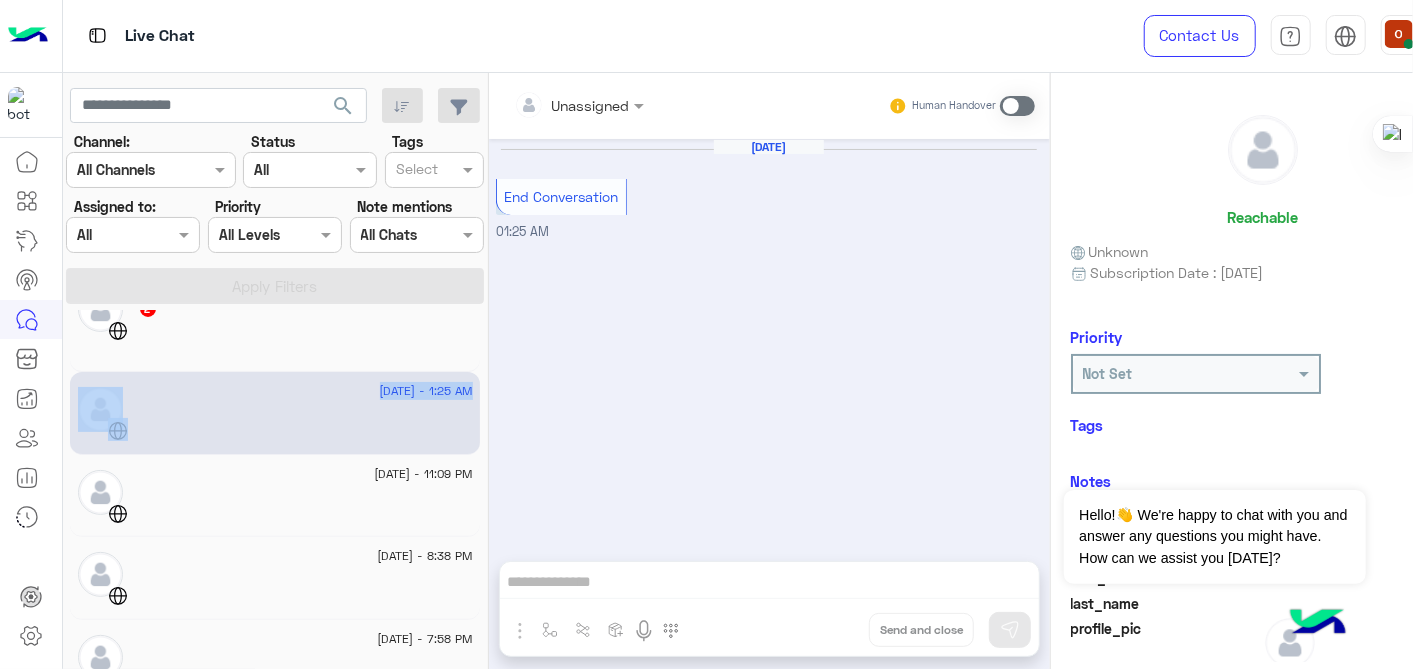 click on "[DATE] - 11:18 AM     [DATE] - 9:06 AM     1 [DATE] - 1:51 AM     5 [DATE] - 1:27 AM     2 [DATE] - 1:25 AM     [DATE] - 11:09 PM     [DATE] - 8:38 PM     [DATE] - 7:58 PM     [DATE] - 6:09 PM     [DATE] - 6:05 PM     [DATE] - 3:51 PM  .   . : نعم انتظر الموظف [DATE] - 3:39 PM  Mohanned_ElHakeem   Mohanned_ElHakeem : اووكي [DATE] - 12:08 PM     [DATE] - 6:38 PM  وسام ـ wsam  Bot :   عن حلول  [DATE] - 1:58 PM     [DATE] - 8:48 PM     [DATE] - 10:33 AM  ᴇʏᴀᴅ    You  : لو متاح ارسال رقم الهاتف للتواصل اتمني ارساله للتواصل في اقرب وقت  [DATE] - 8:21 PM  الطيب الامين لتفصيل وتنجيد الكنب وتفصيل الستائر  Bot :   مبيعات HANDOVER  [DATE] - 2:26 PM  Shika   Bot :   مبيعات HANDOVER  [DATE] - 1:28 PM  [PERSON_NAME]   You  : لو متاح ارسال رقم الهاتف الخاص بيك ليتم التواصل بحضرتك في اسرع وقت" 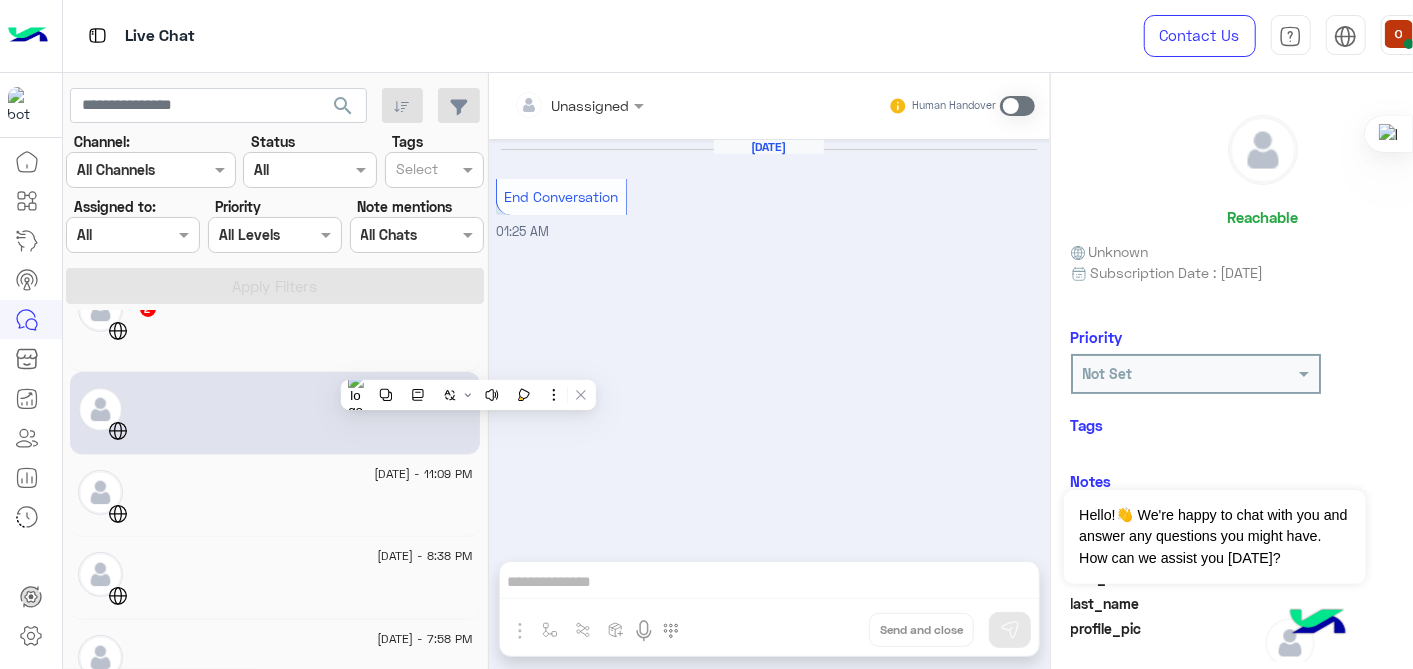 drag, startPoint x: 468, startPoint y: 365, endPoint x: 351, endPoint y: 320, distance: 125.35549 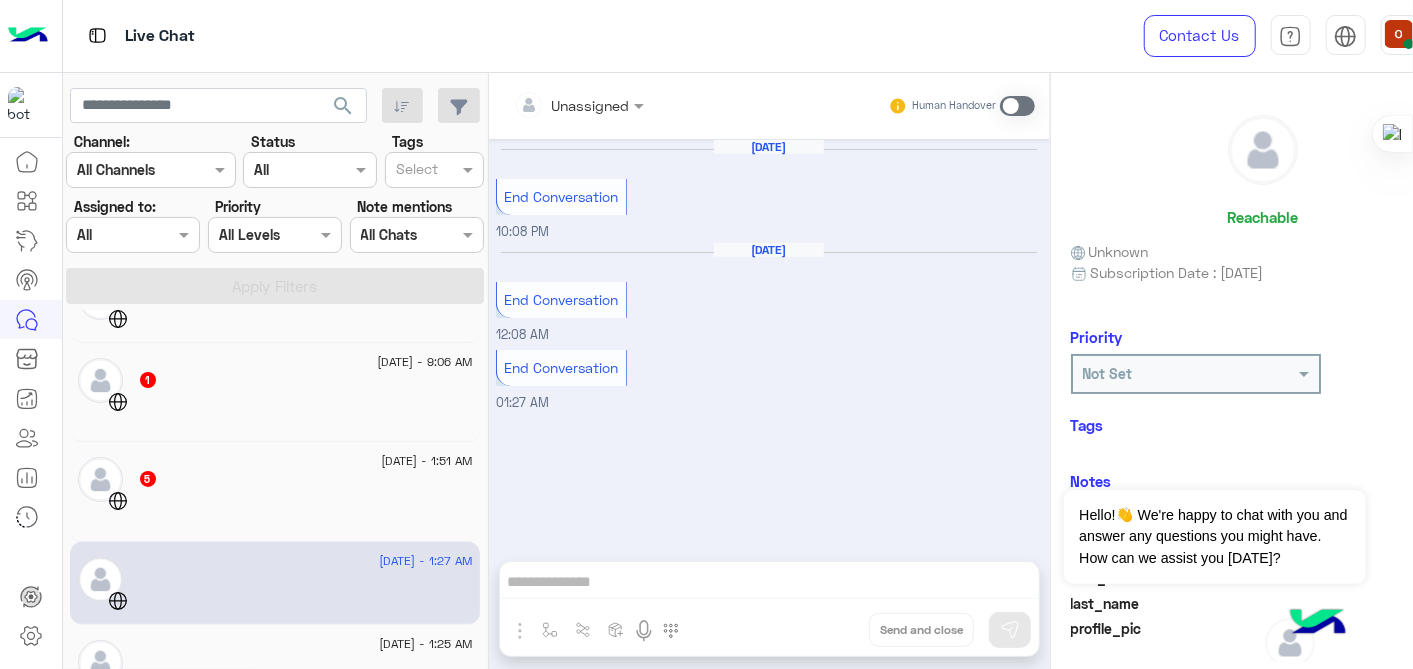 scroll, scrollTop: 0, scrollLeft: 0, axis: both 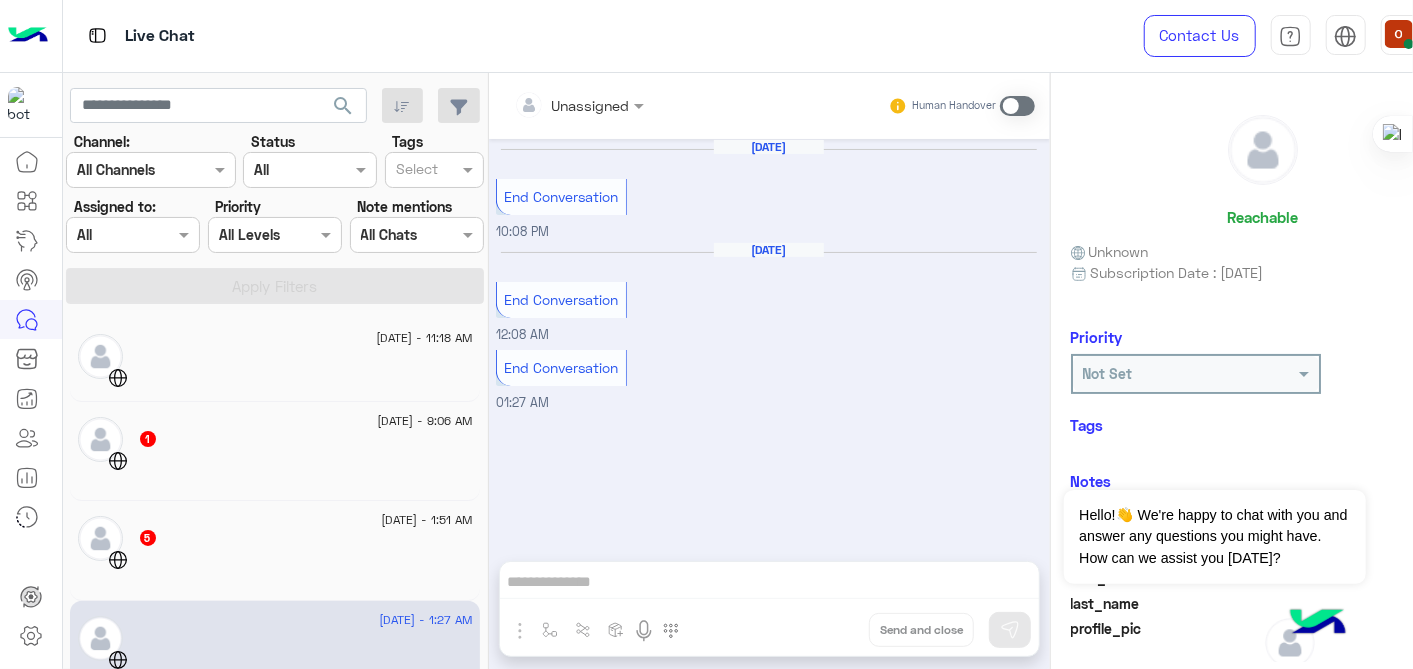click on "1" 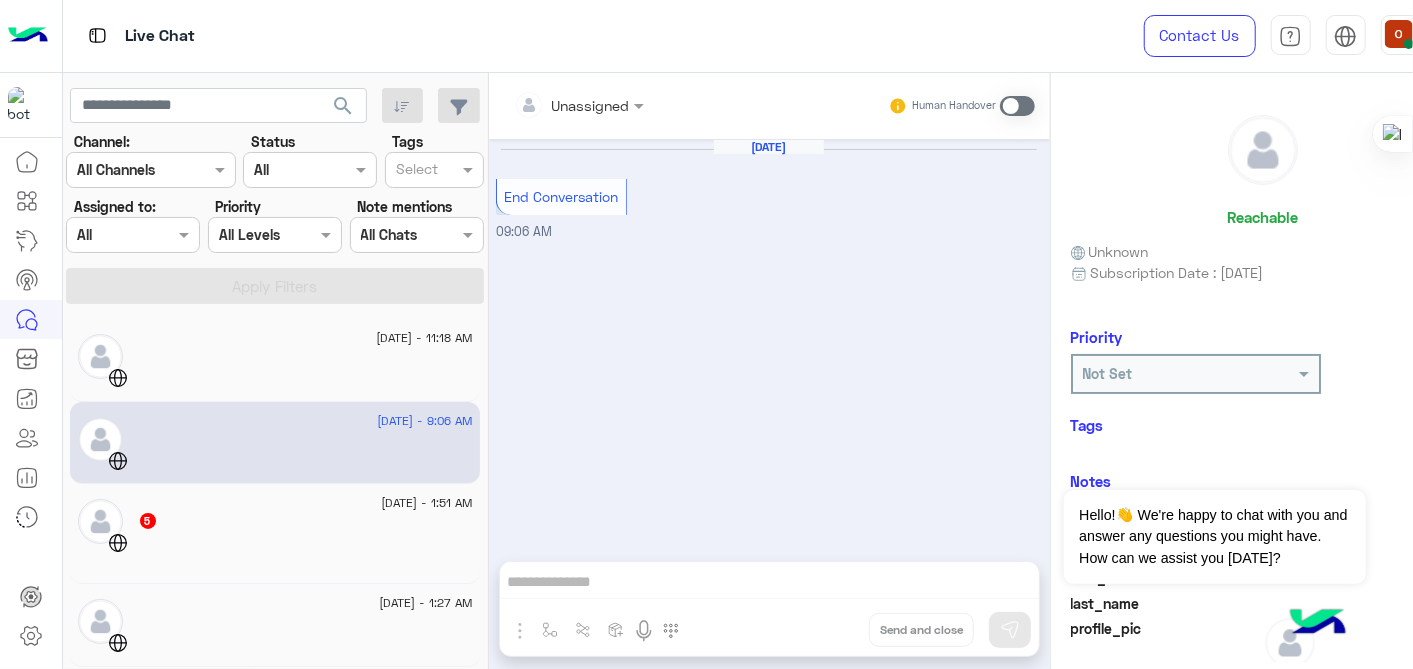 click 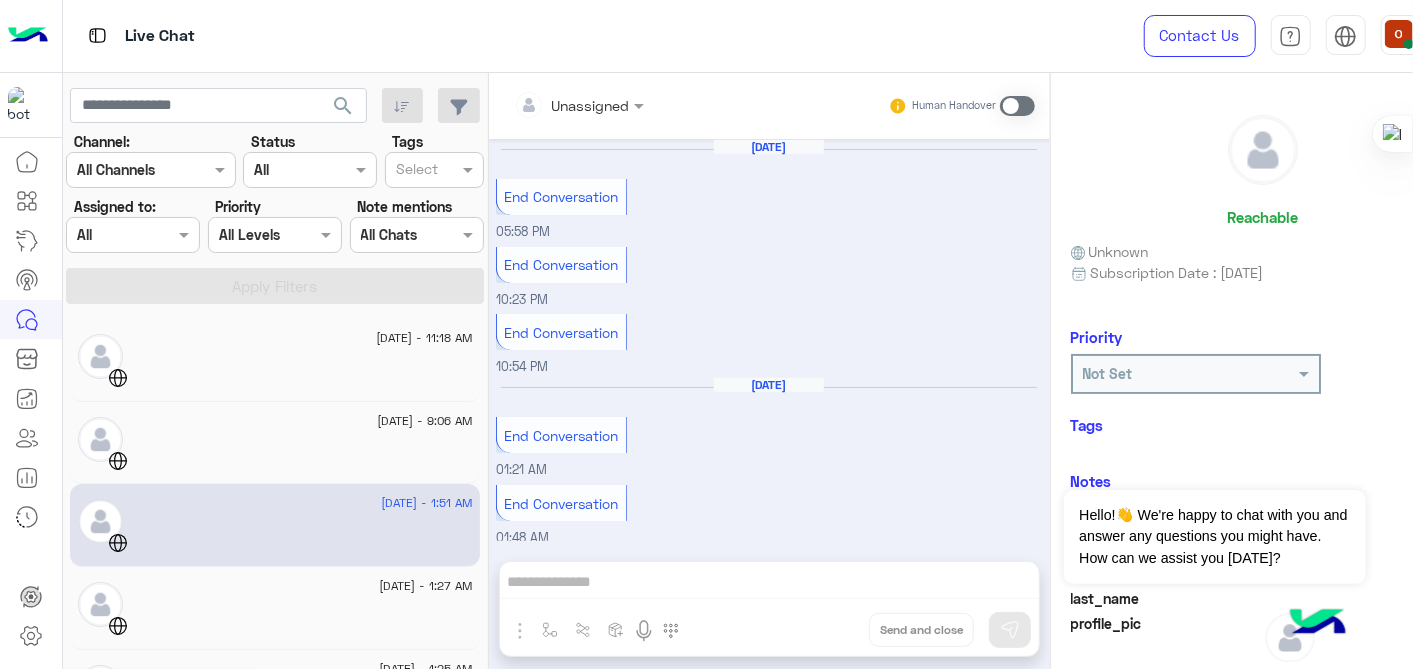 scroll, scrollTop: 71, scrollLeft: 0, axis: vertical 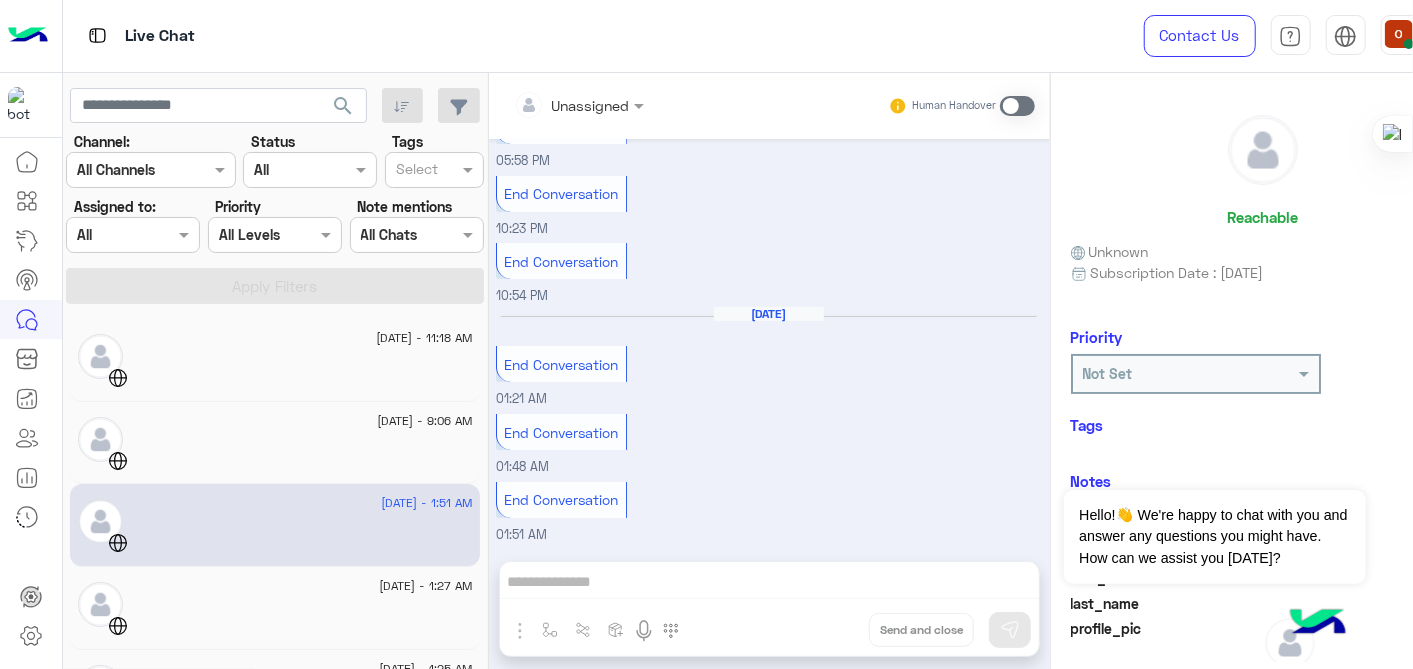 drag, startPoint x: 1412, startPoint y: 262, endPoint x: 1413, endPoint y: 482, distance: 220.00227 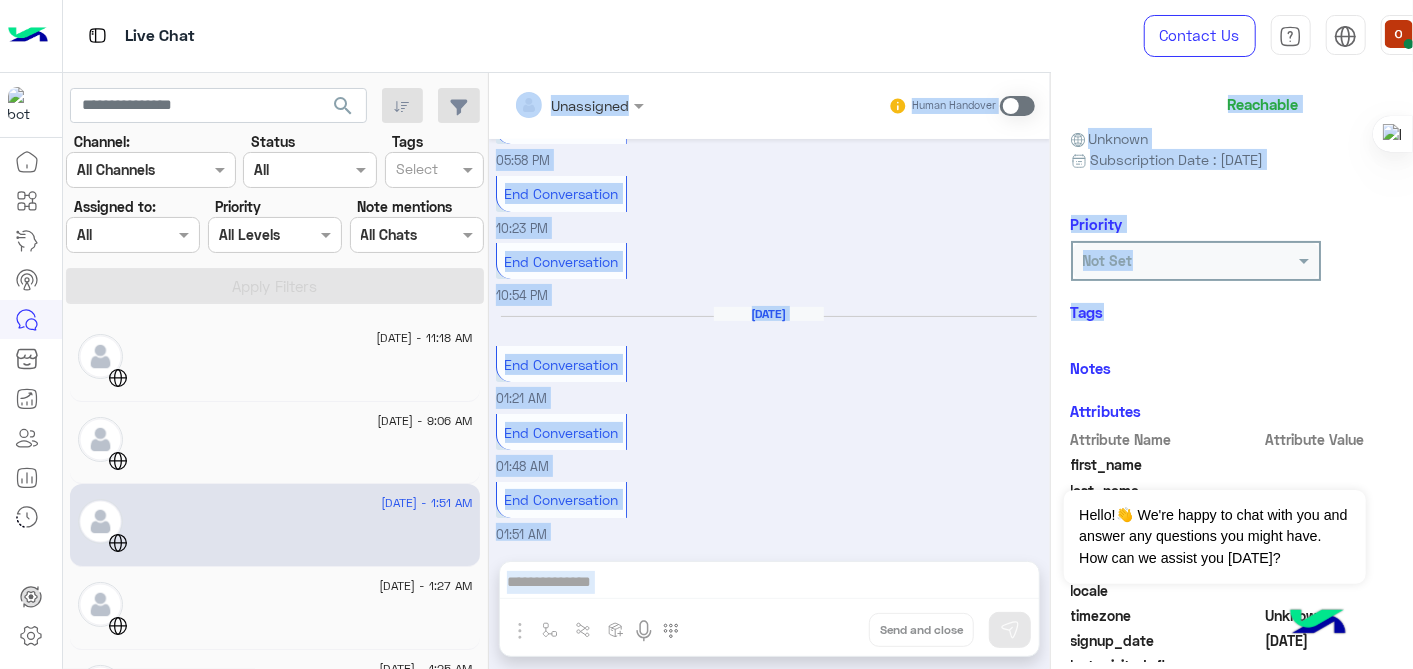 scroll, scrollTop: 401, scrollLeft: 0, axis: vertical 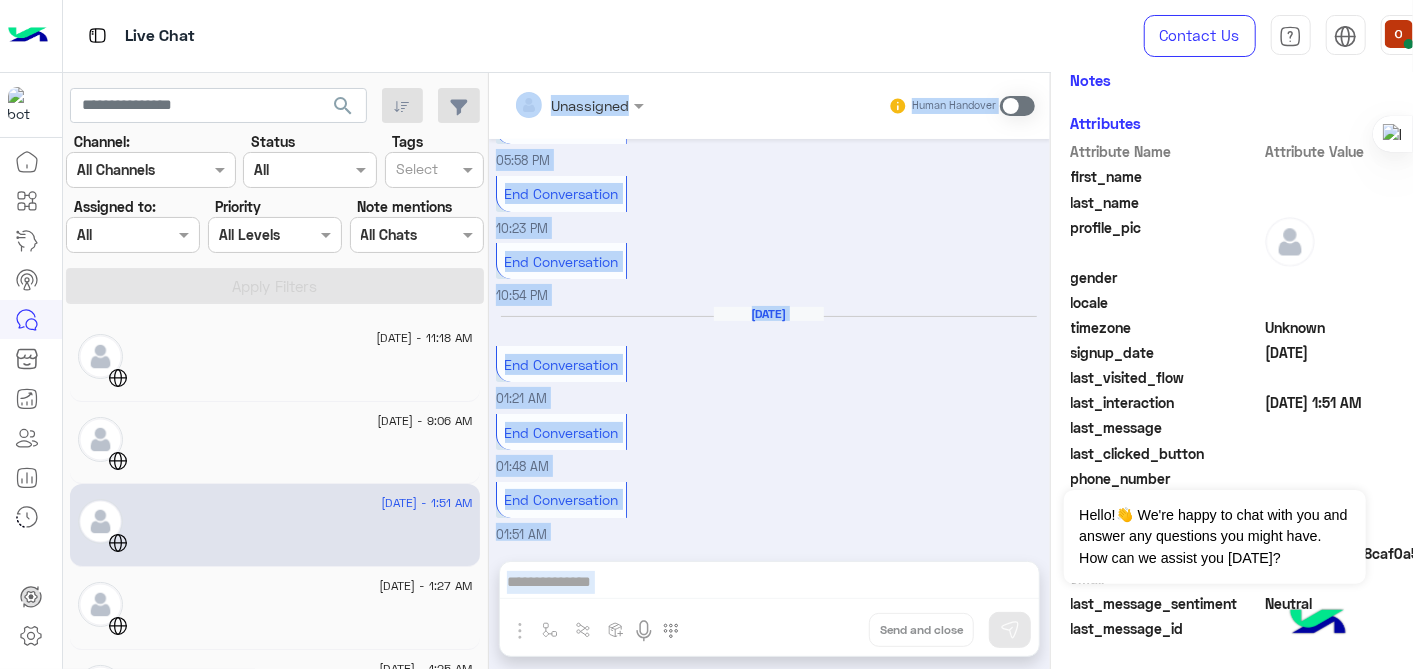 drag, startPoint x: 1362, startPoint y: 399, endPoint x: 1411, endPoint y: 571, distance: 178.8435 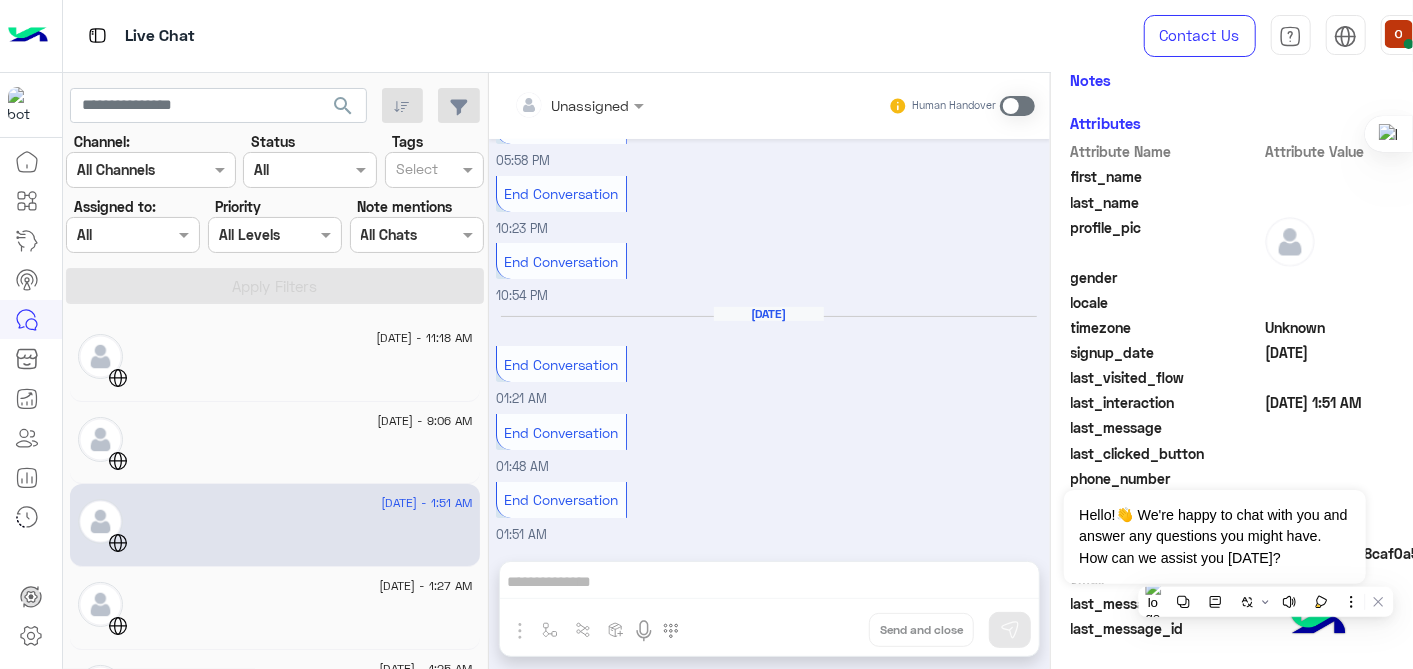 click on "[DATE]   End Conversation    01:21 AM" at bounding box center (769, 357) 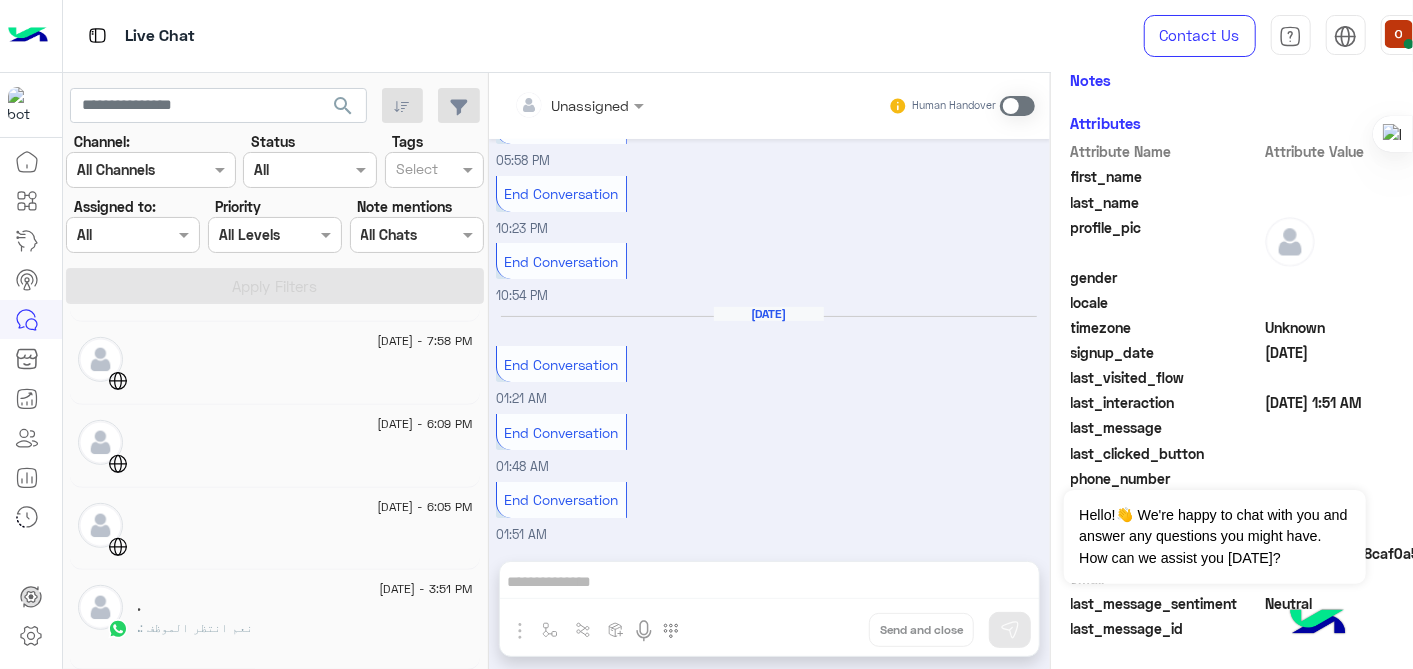 scroll, scrollTop: 569, scrollLeft: 0, axis: vertical 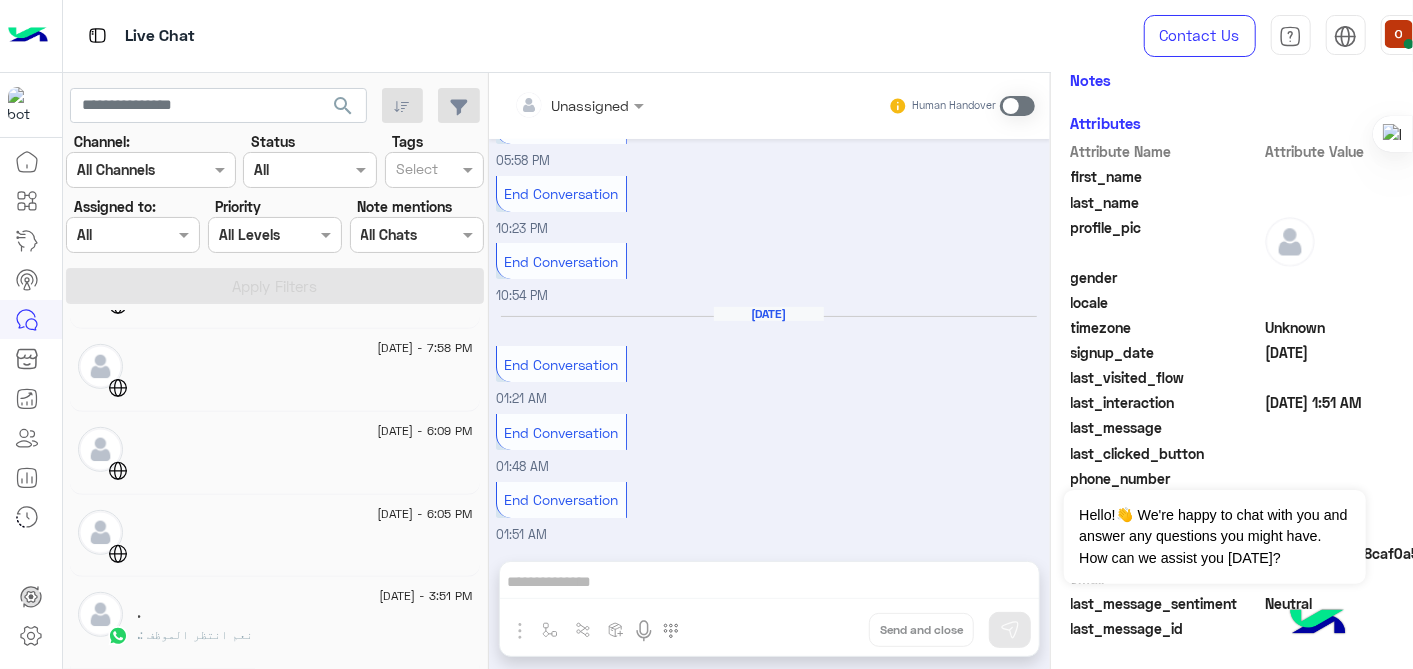 click 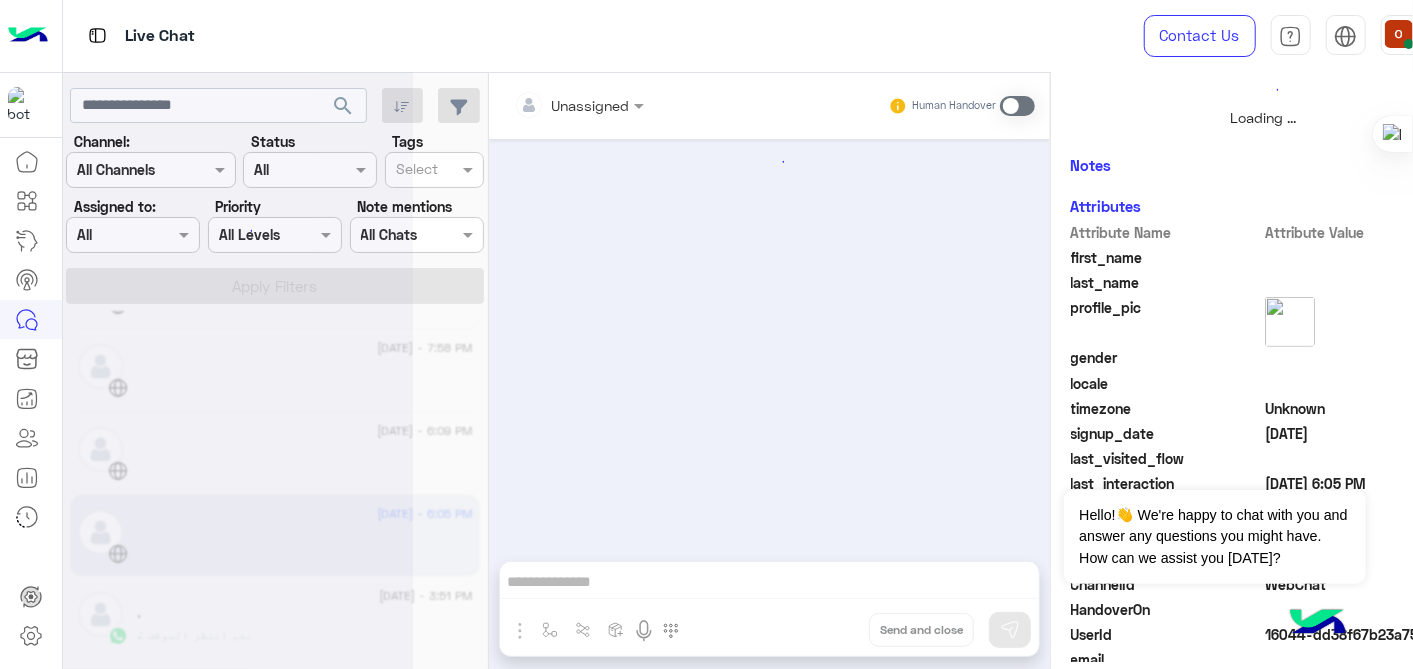 scroll, scrollTop: 482, scrollLeft: 0, axis: vertical 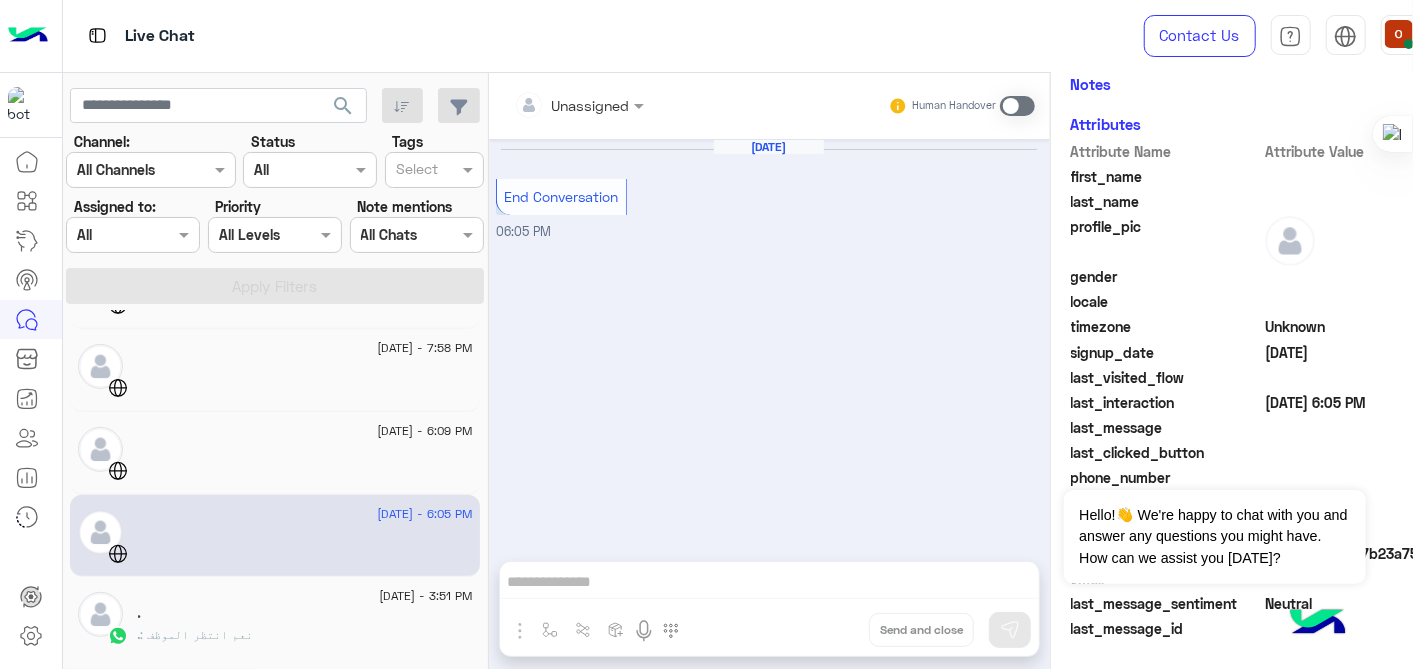 click 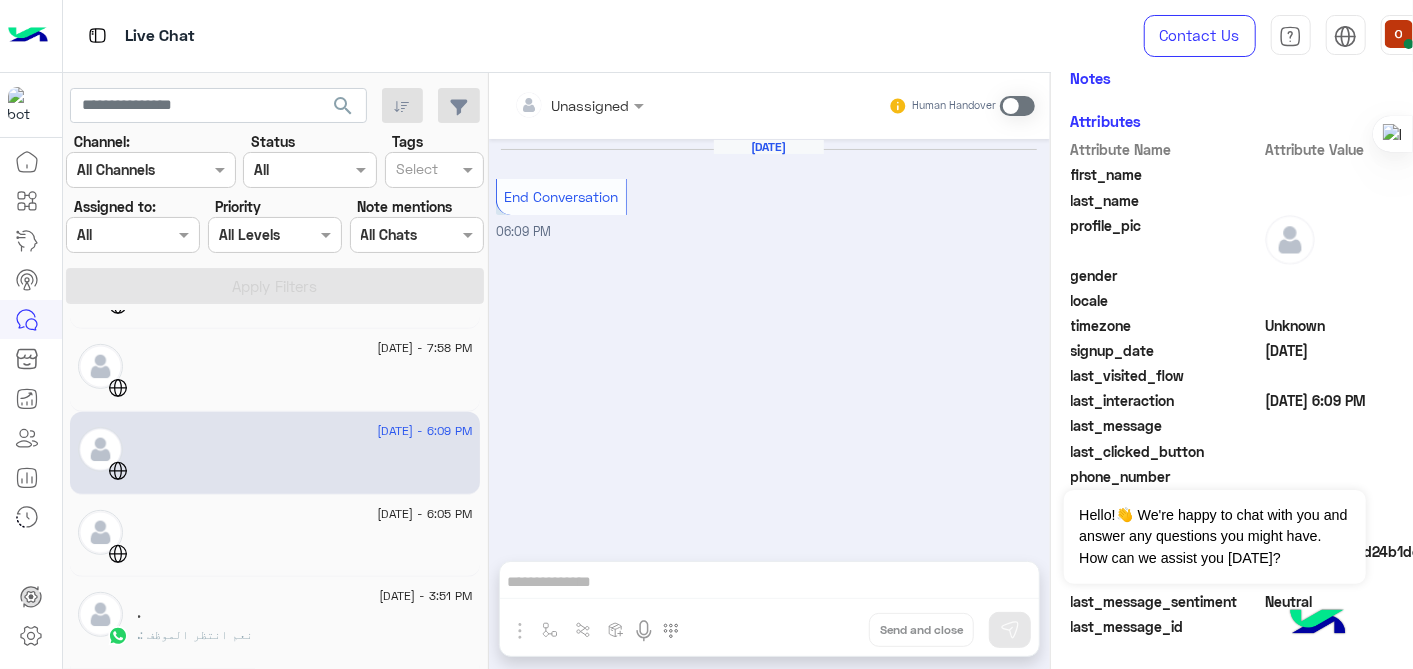 scroll, scrollTop: 401, scrollLeft: 0, axis: vertical 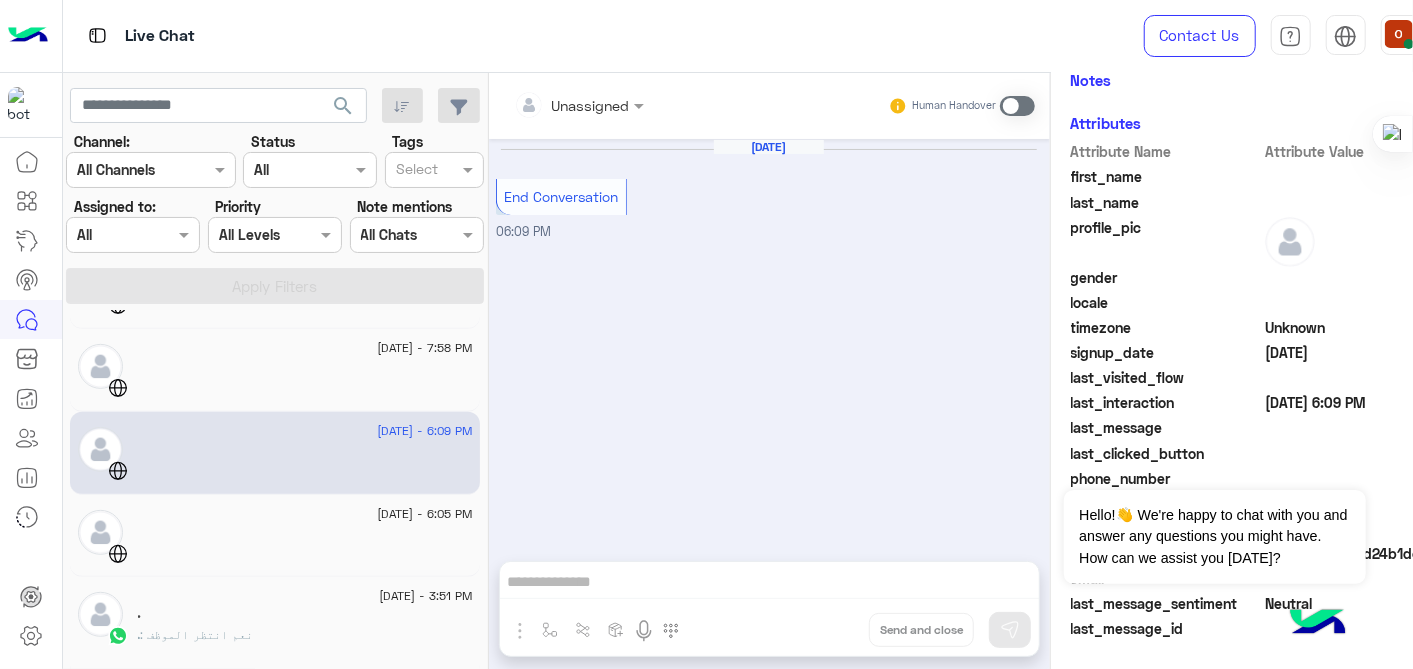 click on "[DATE] - 7:58 PM" 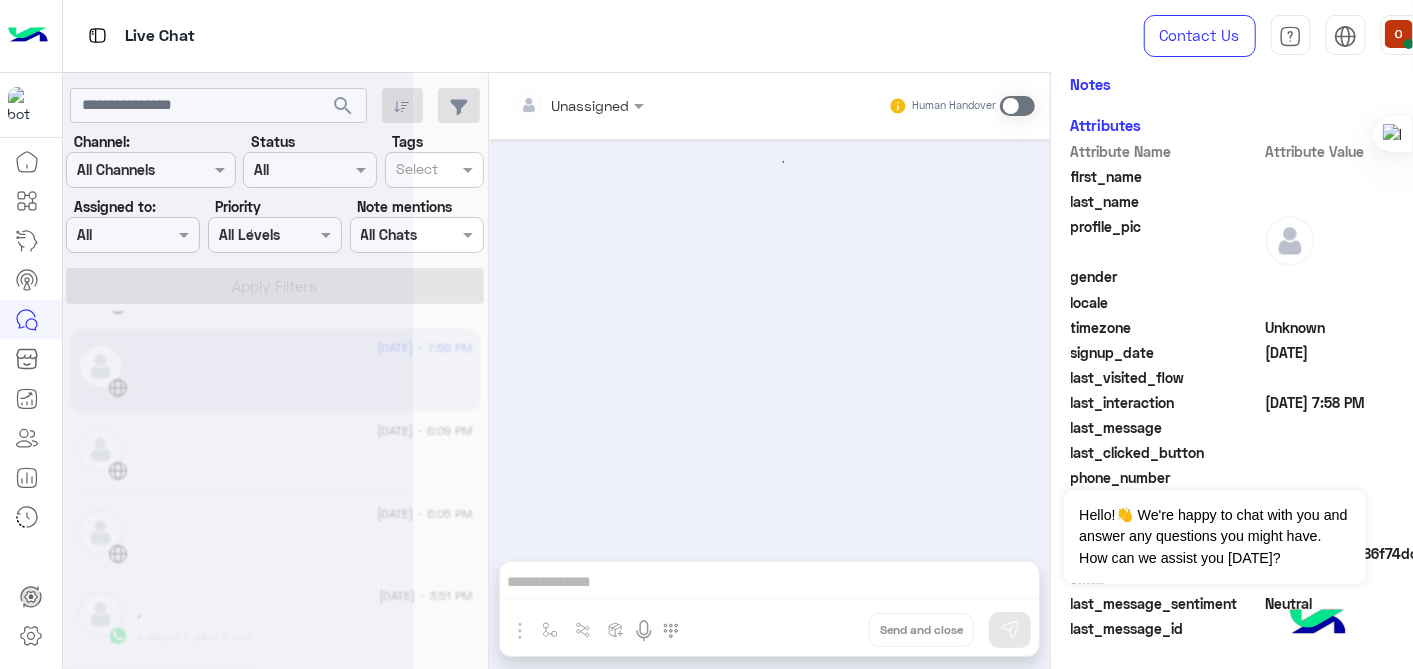 scroll, scrollTop: 397, scrollLeft: 0, axis: vertical 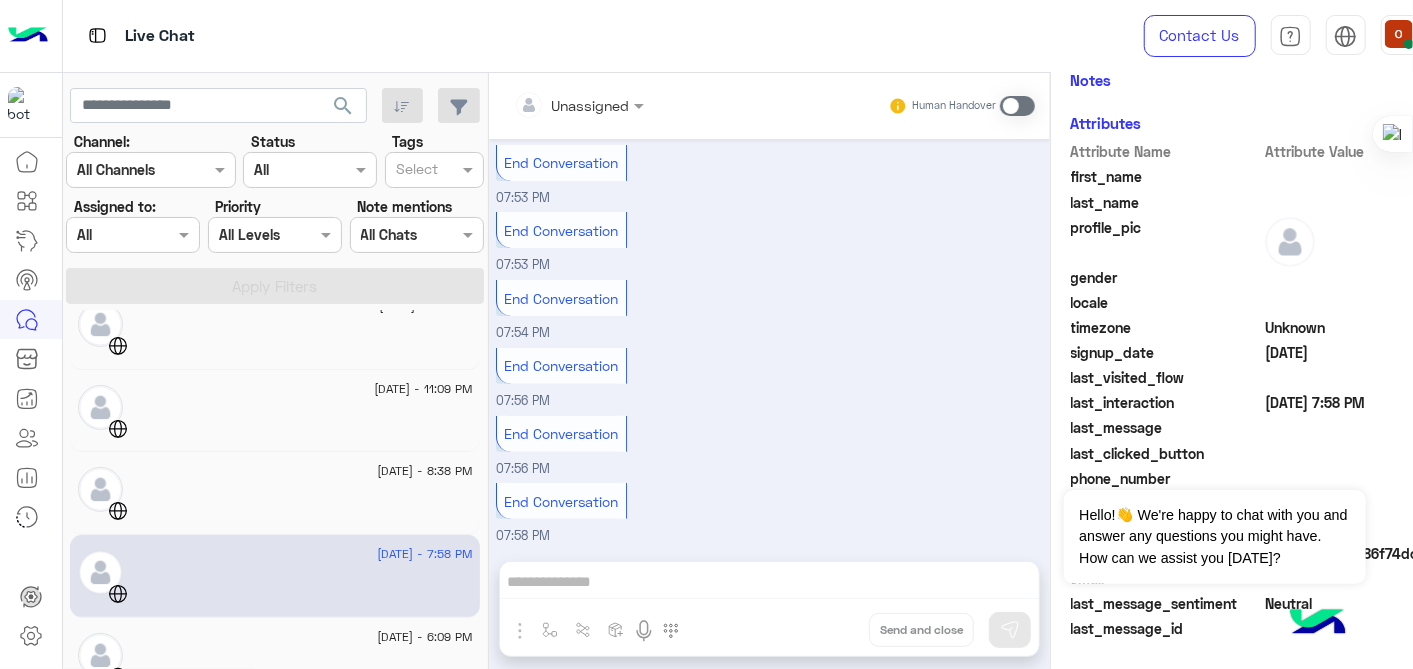 click 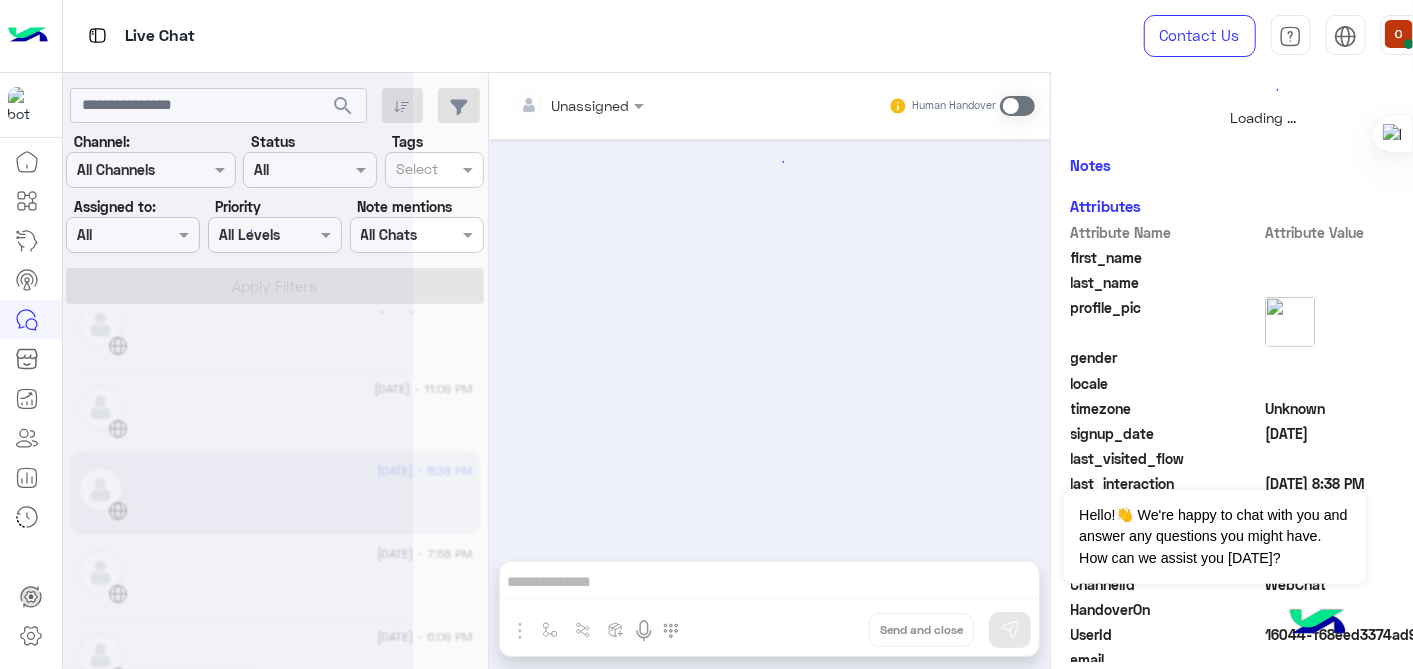 scroll, scrollTop: 482, scrollLeft: 0, axis: vertical 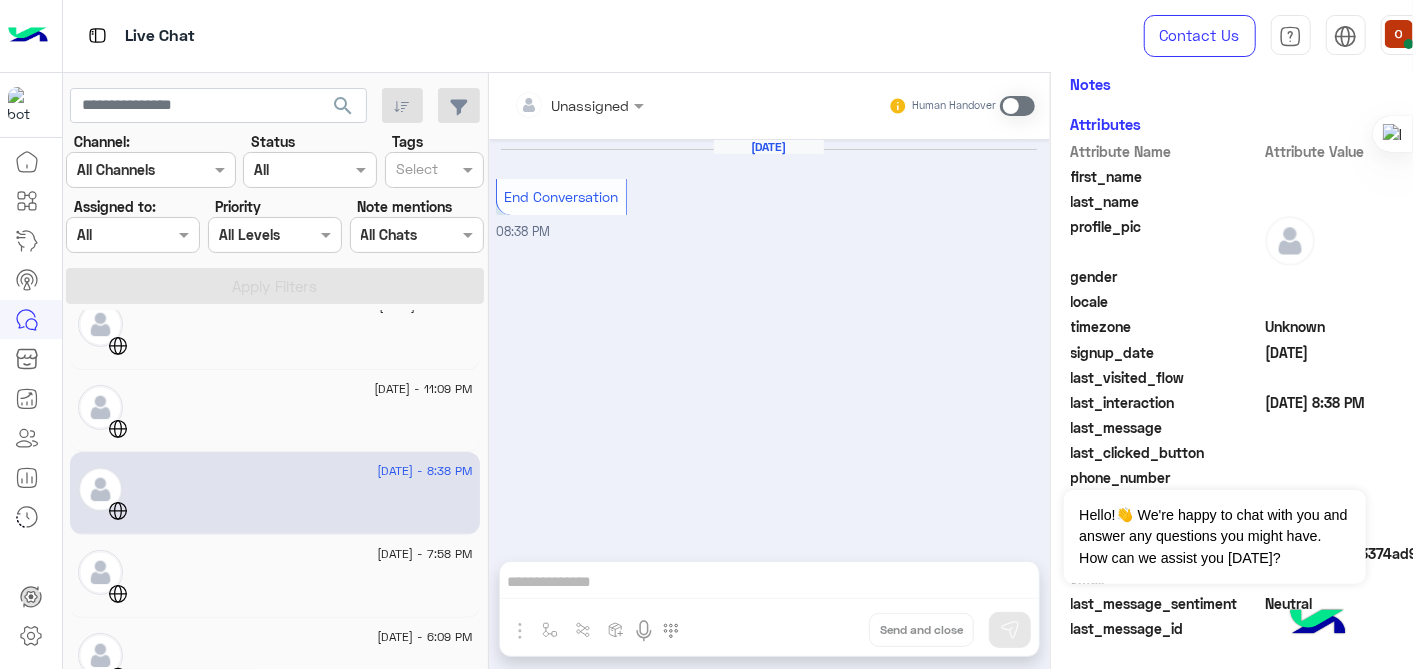 click on "[DATE] - 11:09 PM" 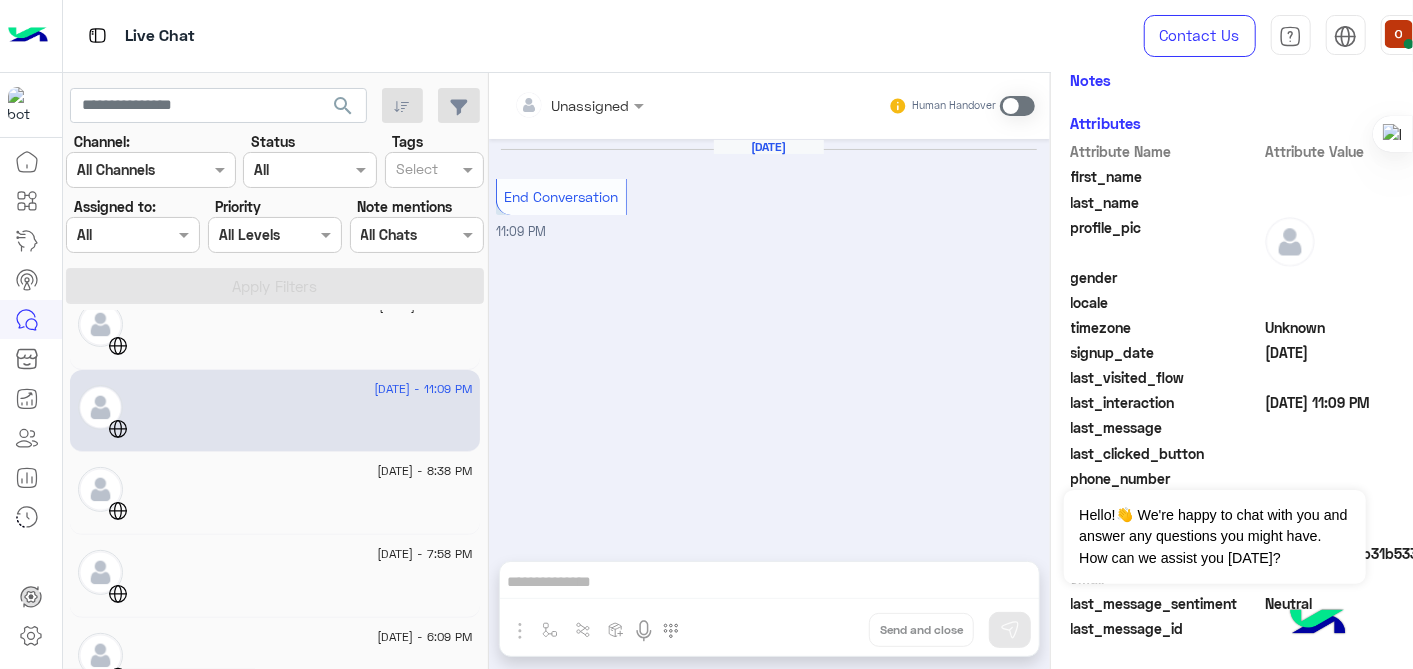 scroll, scrollTop: 401, scrollLeft: 0, axis: vertical 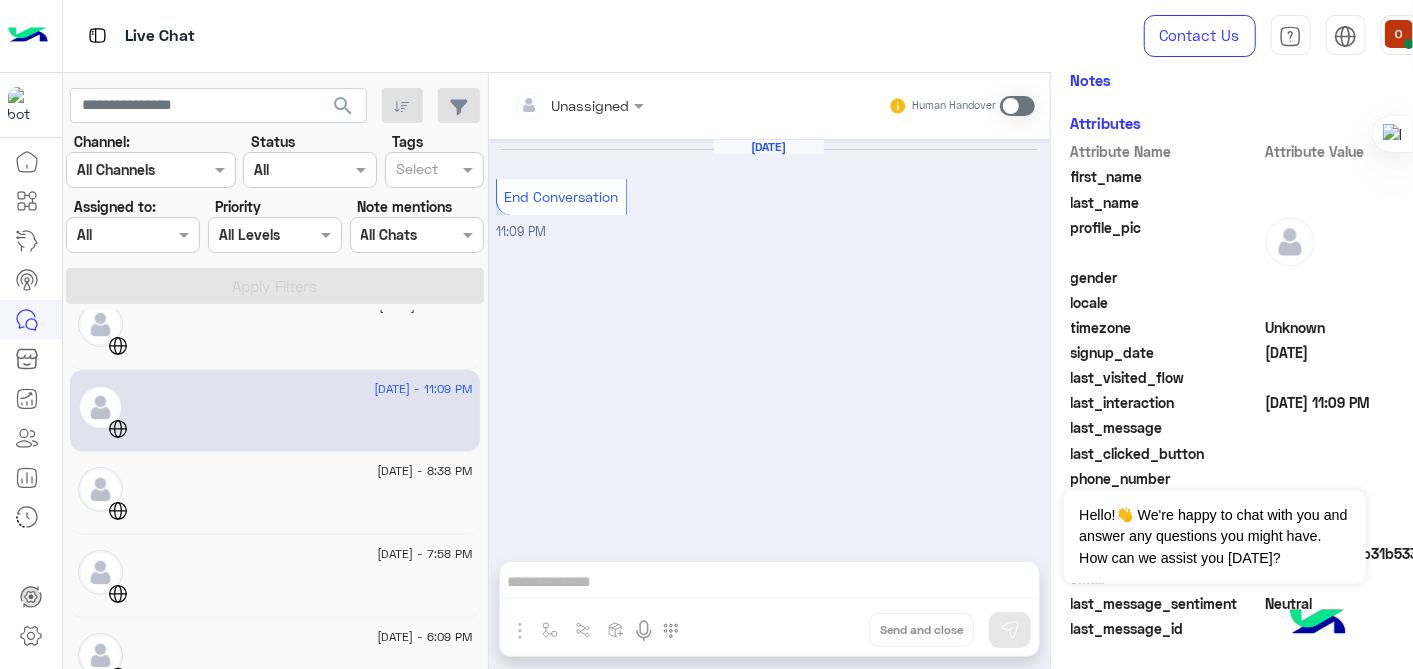 click 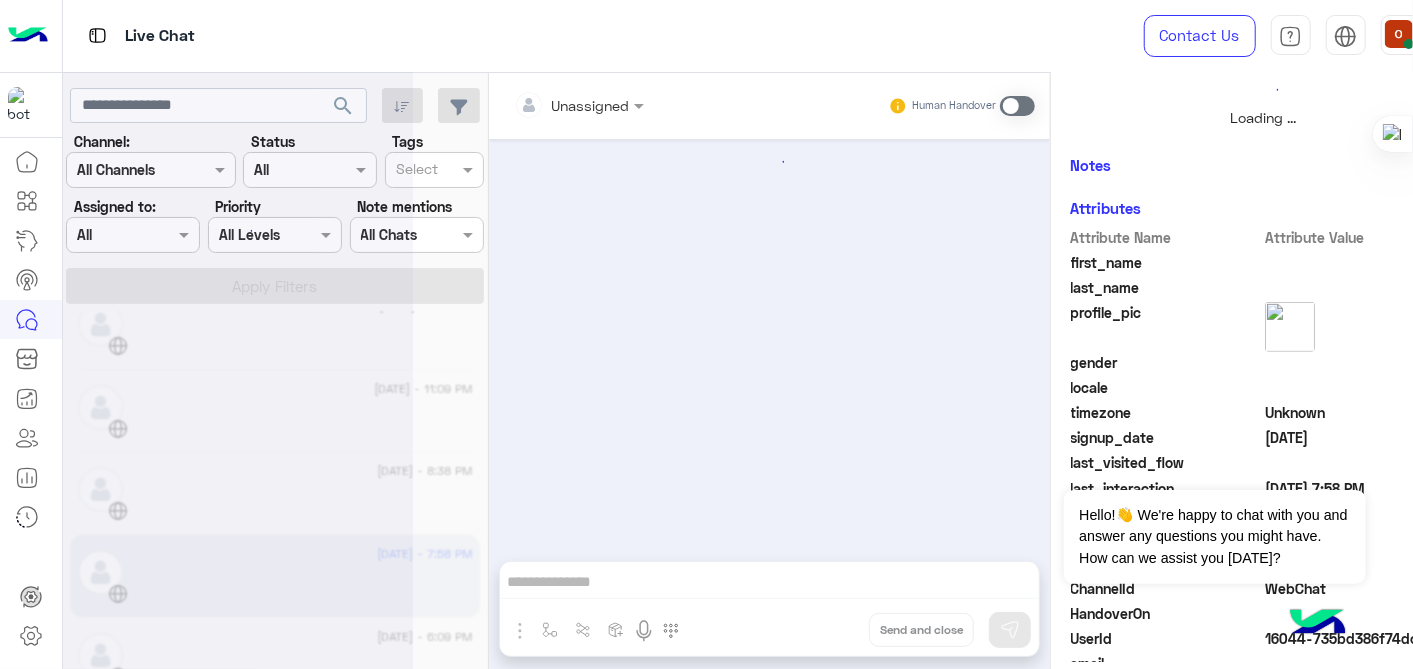 scroll, scrollTop: 487, scrollLeft: 0, axis: vertical 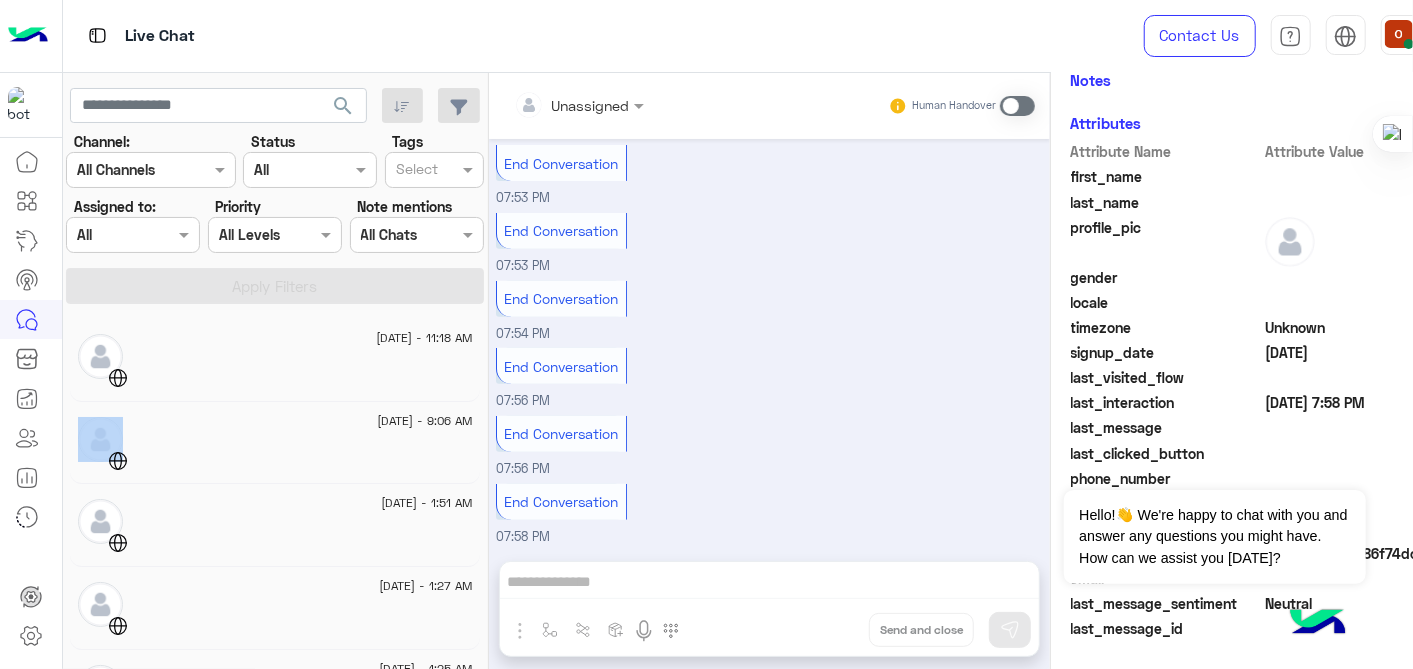 drag, startPoint x: 468, startPoint y: 329, endPoint x: 469, endPoint y: 349, distance: 20.024984 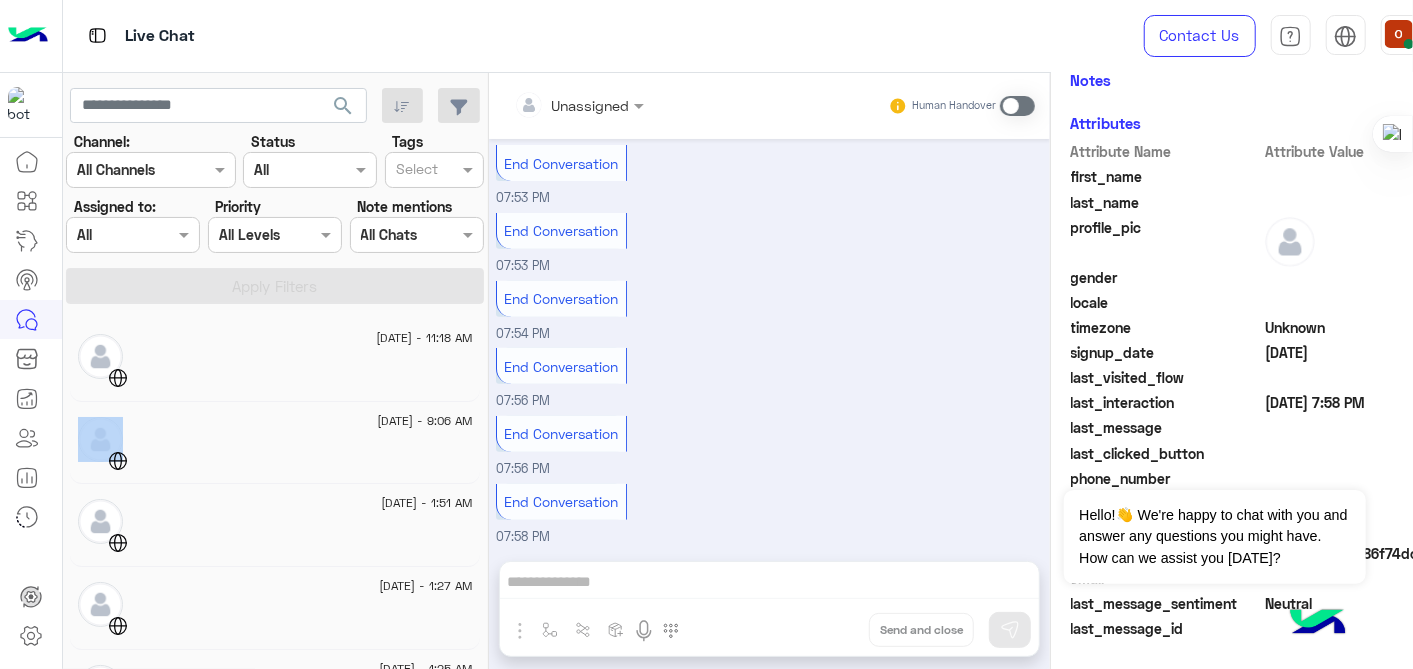 click on "[DATE] - 11:18 AM     [DATE] - 9:06 AM     [DATE] - 1:51 AM     [DATE] - 1:27 AM     [DATE] - 1:25 AM     [DATE] - 11:09 PM     [DATE] - 8:38 PM     [DATE] - 7:58 PM     [DATE] - 6:09 PM     [DATE] - 6:05 PM     [DATE] - 3:51 PM  .   . : نعم انتظر الموظف [DATE] - 3:39 PM  Mohanned_ElHakeem   Mohanned_ElHakeem : اووكي [DATE] - 12:08 PM     [DATE] - 6:38 PM  وسام ـ wsam  Bot :   عن حلول  [DATE] - 1:58 PM     [DATE] - 8:48 PM     [DATE] - 10:33 AM  ᴇʏᴀᴅ    You  : لو متاح ارسال رقم الهاتف للتواصل اتمني ارساله للتواصل في اقرب وقت  [DATE] - 8:21 PM  الطيب الامين لتفصيل وتنجيد الكنب وتفصيل الستائر  Bot :   مبيعات HANDOVER  [DATE] - 2:26 PM  Shika   Bot :   مبيعات HANDOVER  [DATE] - 1:28 PM  [PERSON_NAME]   You  : لو متاح ارسال رقم الهاتف الخاص بيك ليتم التواصل بحضرتك في اسرع وقت" 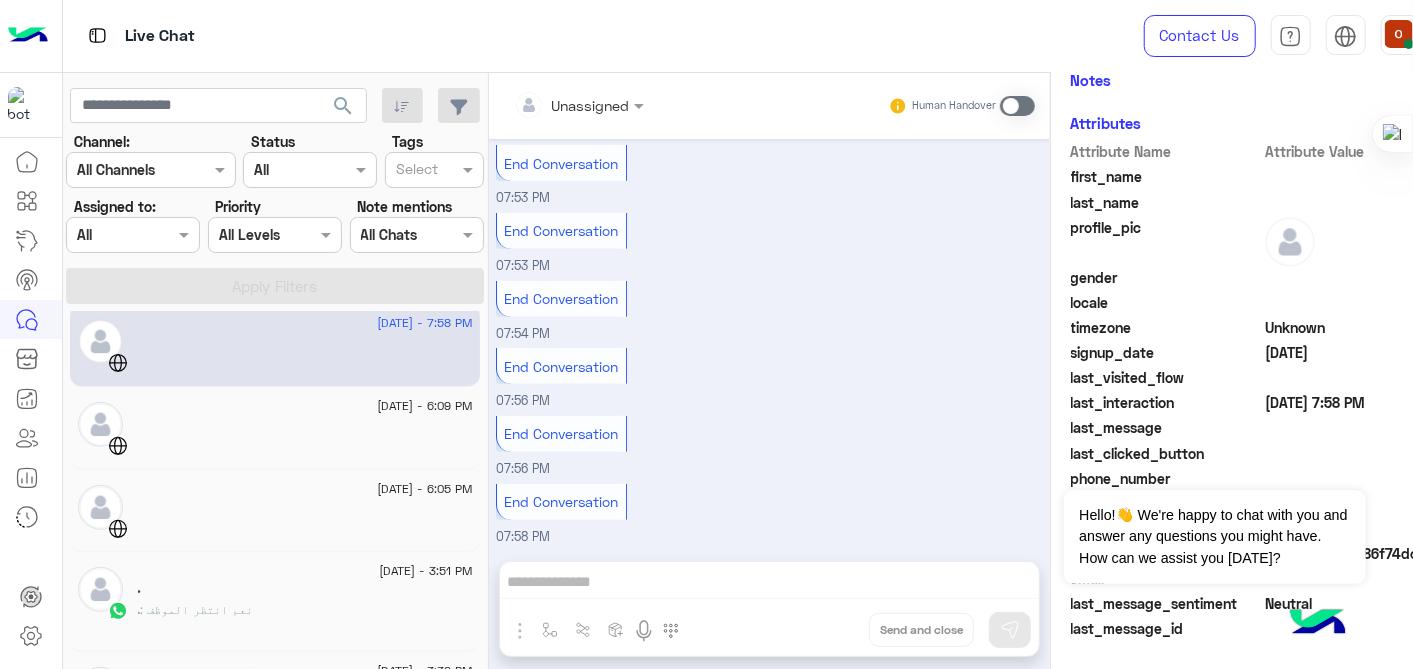 scroll, scrollTop: 644, scrollLeft: 0, axis: vertical 